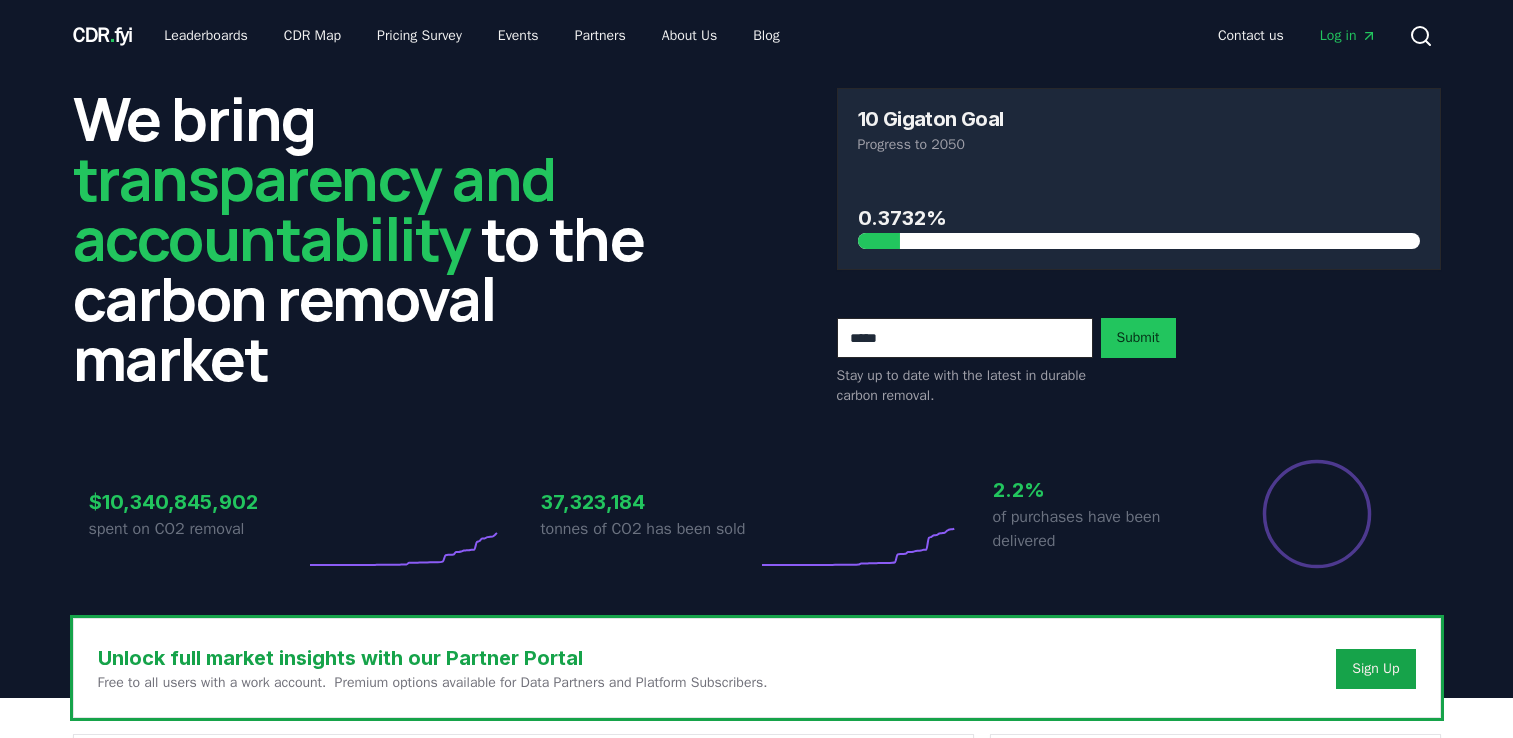 scroll, scrollTop: 0, scrollLeft: 0, axis: both 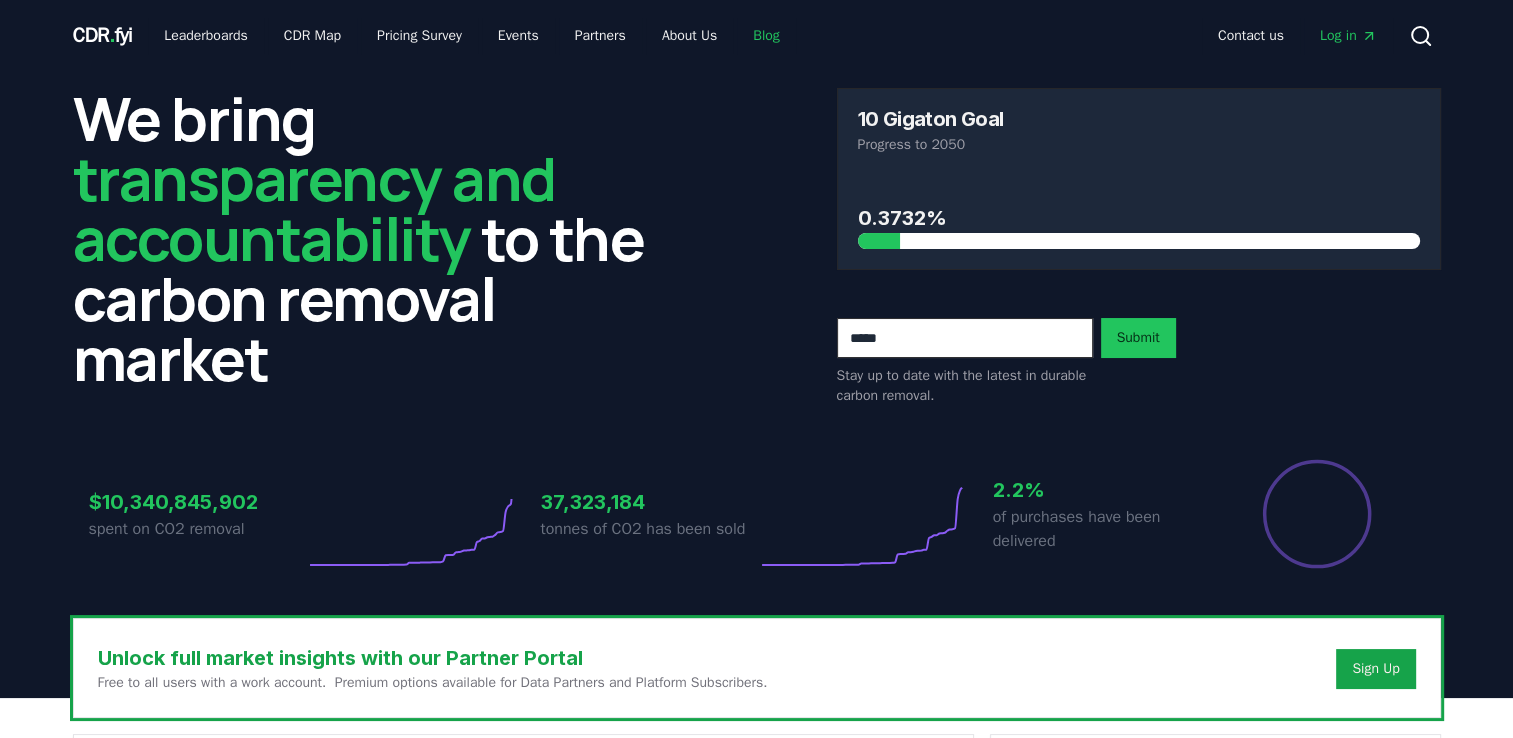 click on "Blog" at bounding box center (766, 36) 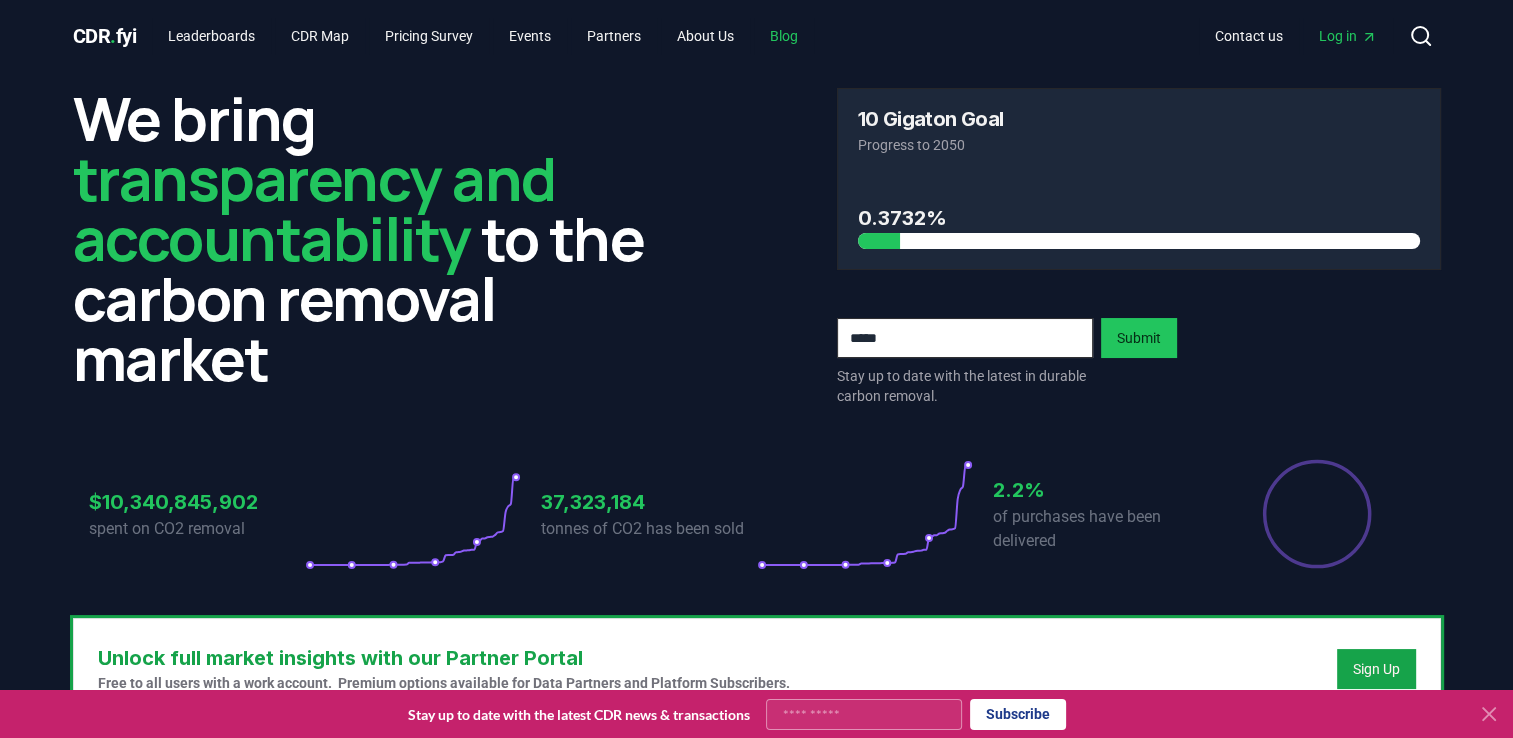 click on "Blog" at bounding box center (784, 36) 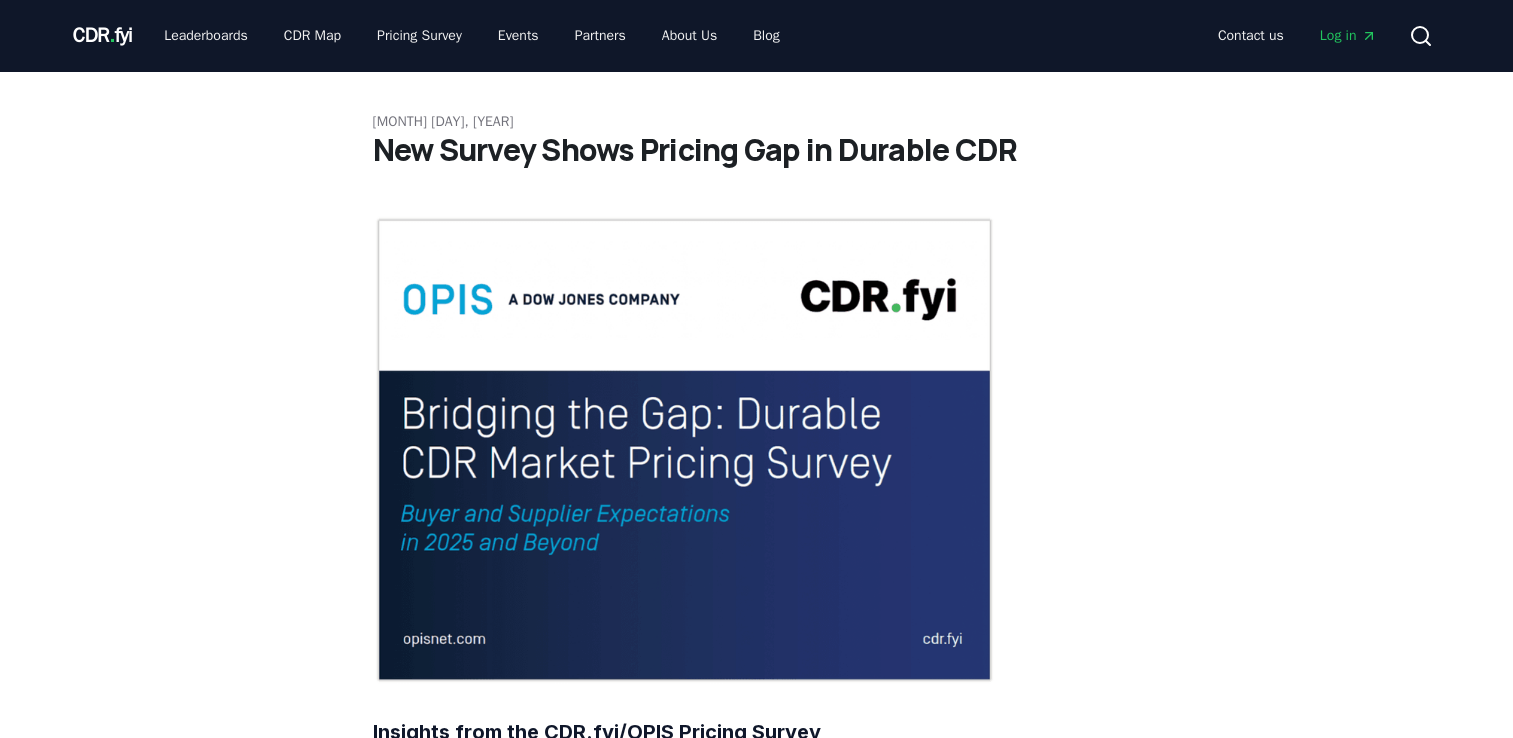 scroll, scrollTop: 0, scrollLeft: 0, axis: both 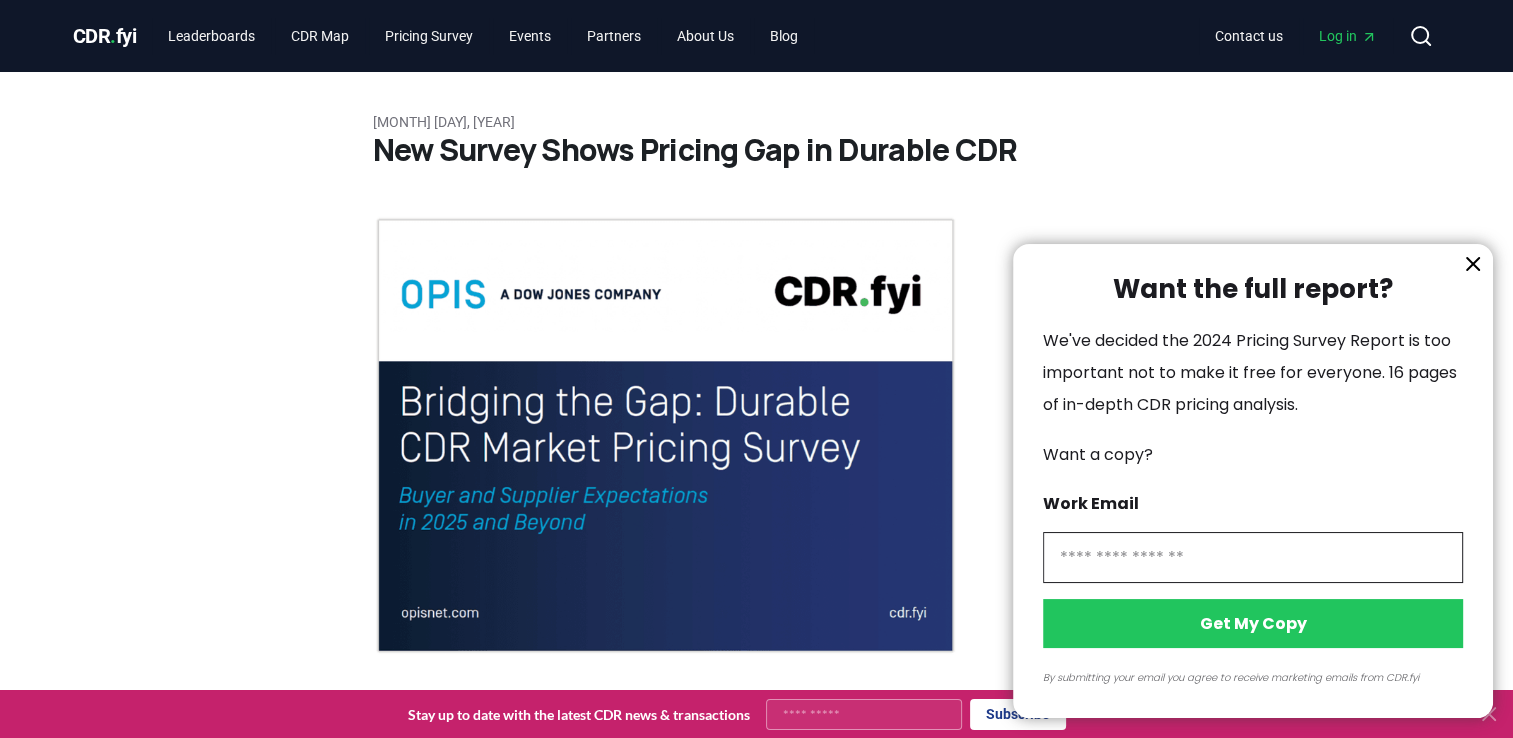 click 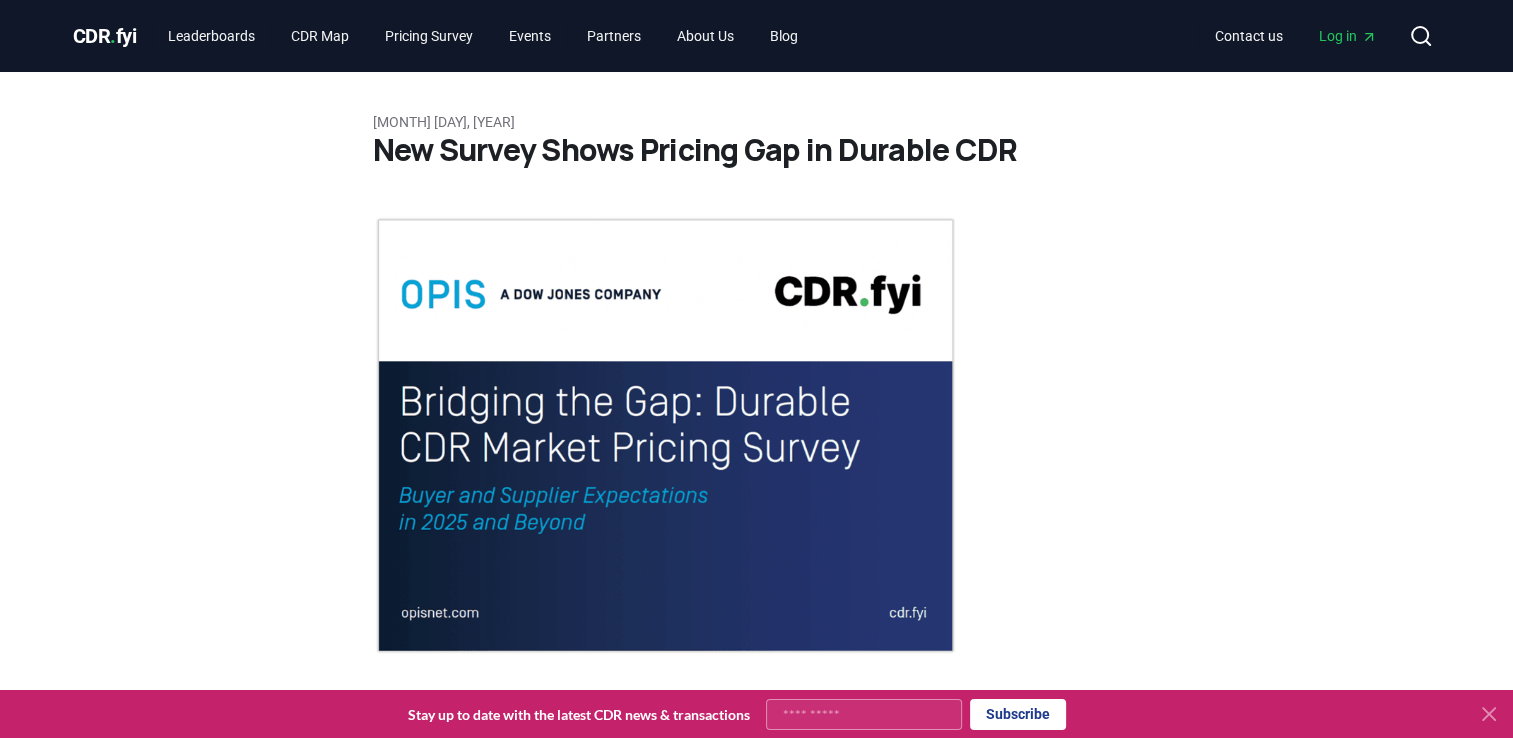 type 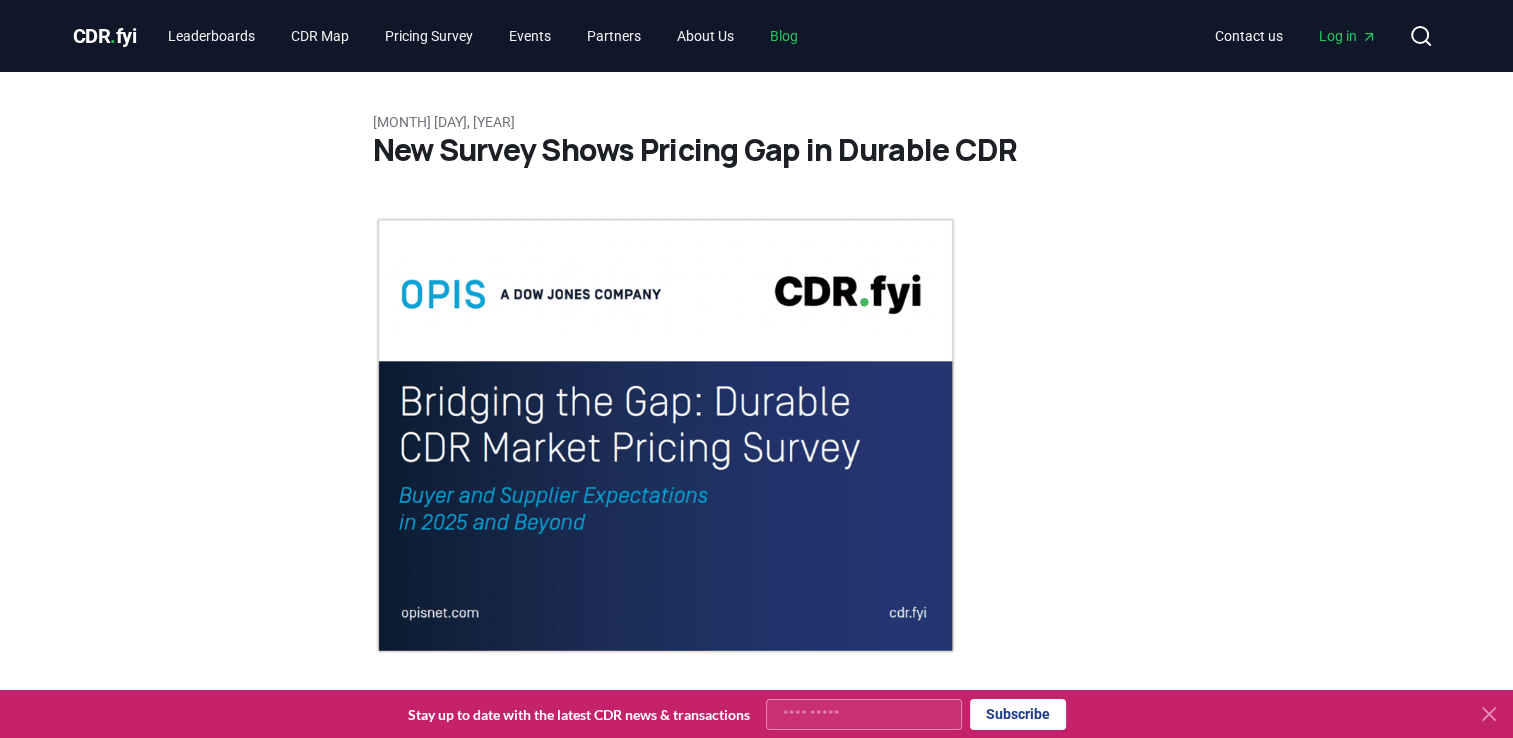 click on "Blog" at bounding box center (784, 36) 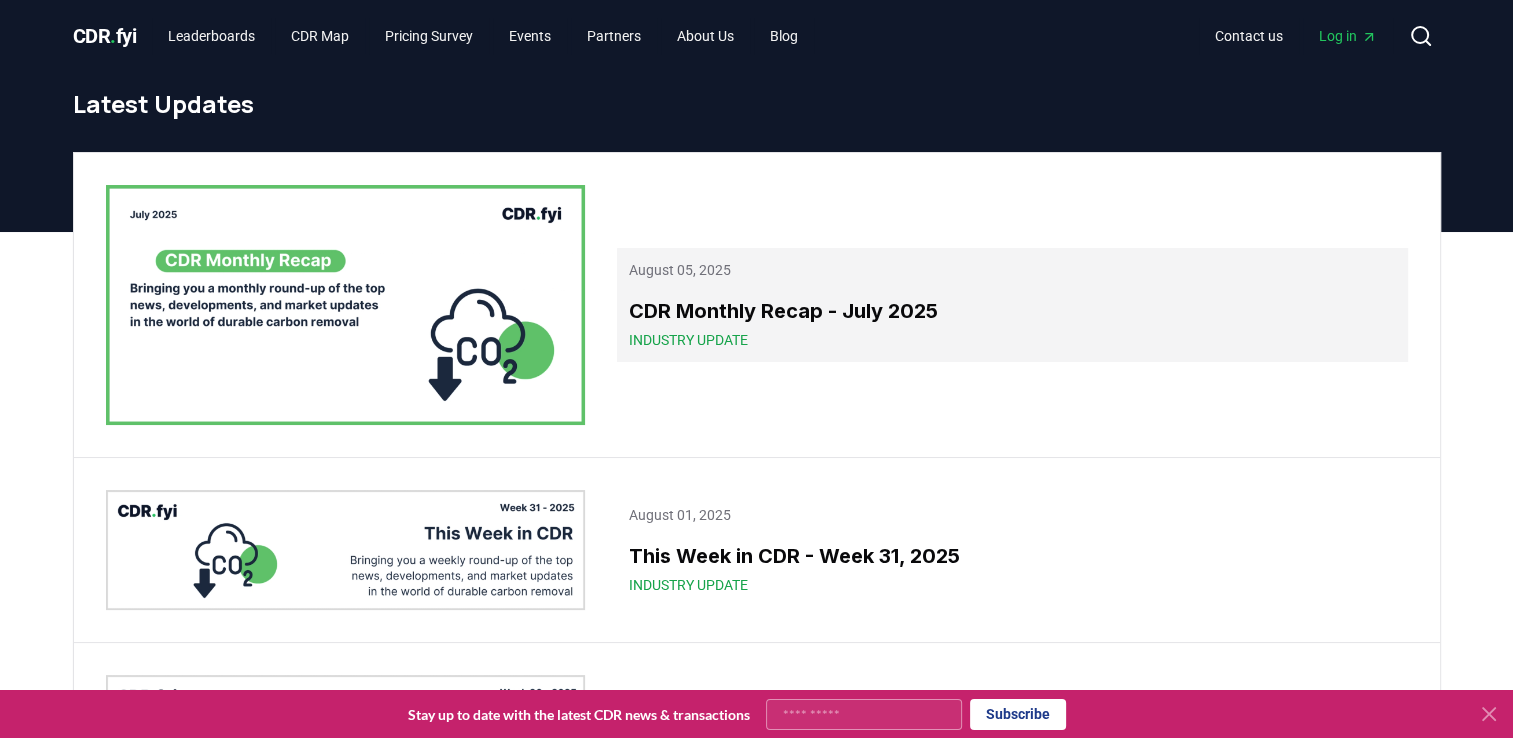click on "CDR Monthly Recap - July 2025" at bounding box center (1012, 311) 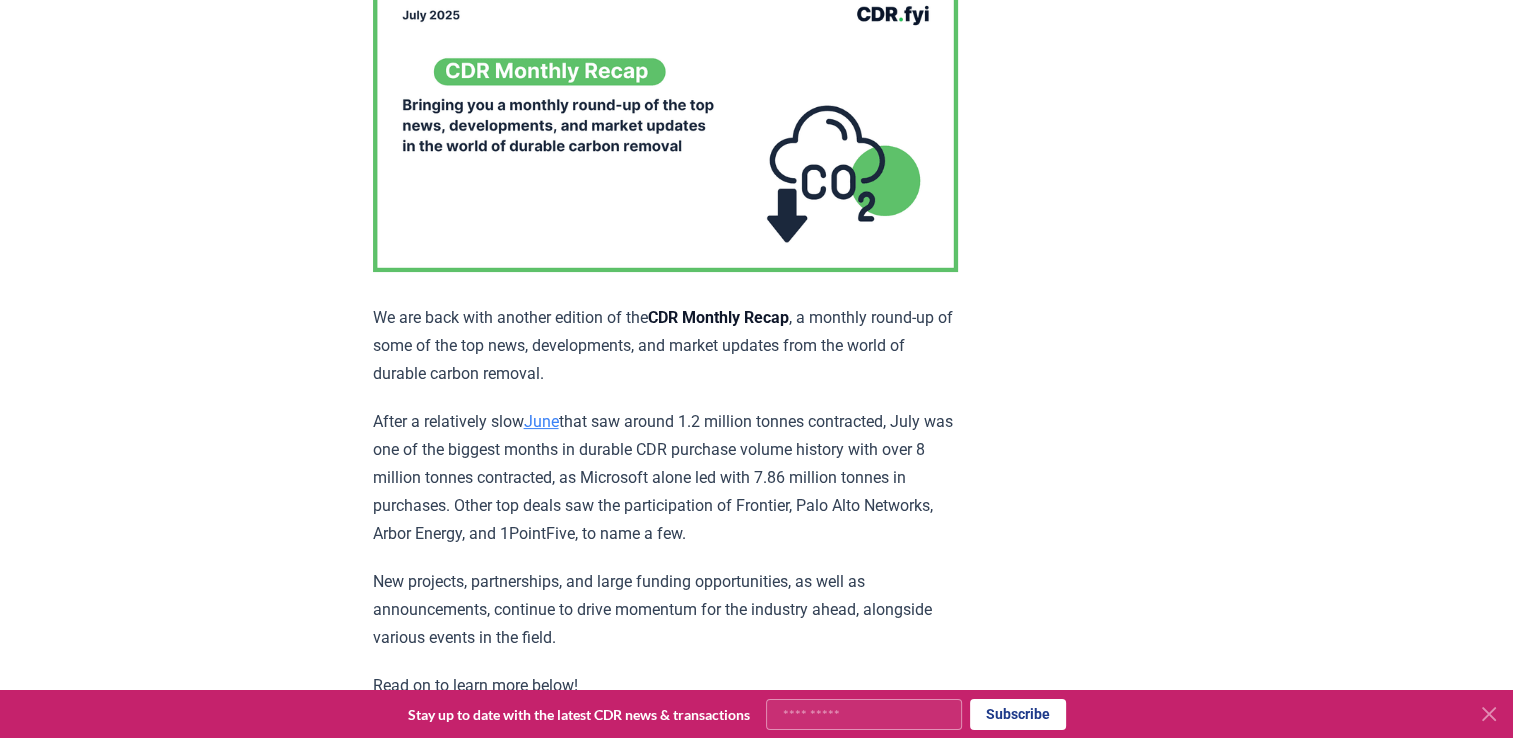 scroll, scrollTop: 1578, scrollLeft: 0, axis: vertical 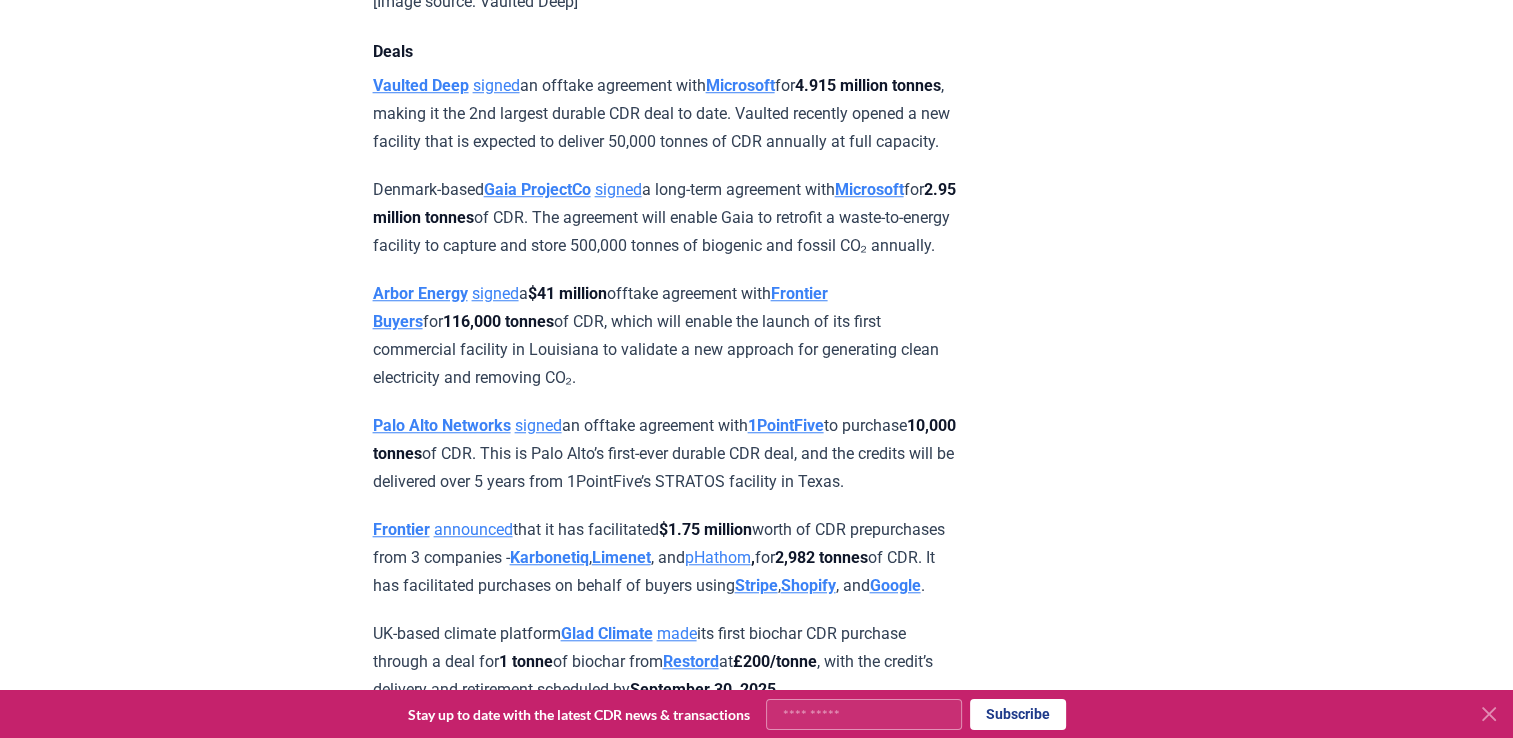 click on "August 05, 2025 CDR Monthly Recap - July 2025  We are back with another edition of the  CDR Monthly Recap , a monthly round-up of some of the top news, developments, and market updates from the world of durable carbon removal. After a relatively slow  June  that saw around 1.2 million tonnes contracted, July was one of the biggest months in durable CDR purchase volume history with over 8 million tonnes contracted, as Microsoft alone led with 7.86 million tonnes in purchases. Other top deals saw the participation of Frontier, Palo Alto Networks, Arbor Energy, and 1PointFive, to name a few. New projects, partnerships, and large funding opportunities, as well as announcements, continue to drive momentum for the industry ahead, alongside various events in the field. Read on to learn more below! How did durable CDR fare in Q2 2025?  Explore insights from the  2025 Q2 Durable CDR Market Update , in which we analyze and uncover major trends in the durable carbon removal market. Deals and Partnerships Deals   signed" at bounding box center (757, 5997) 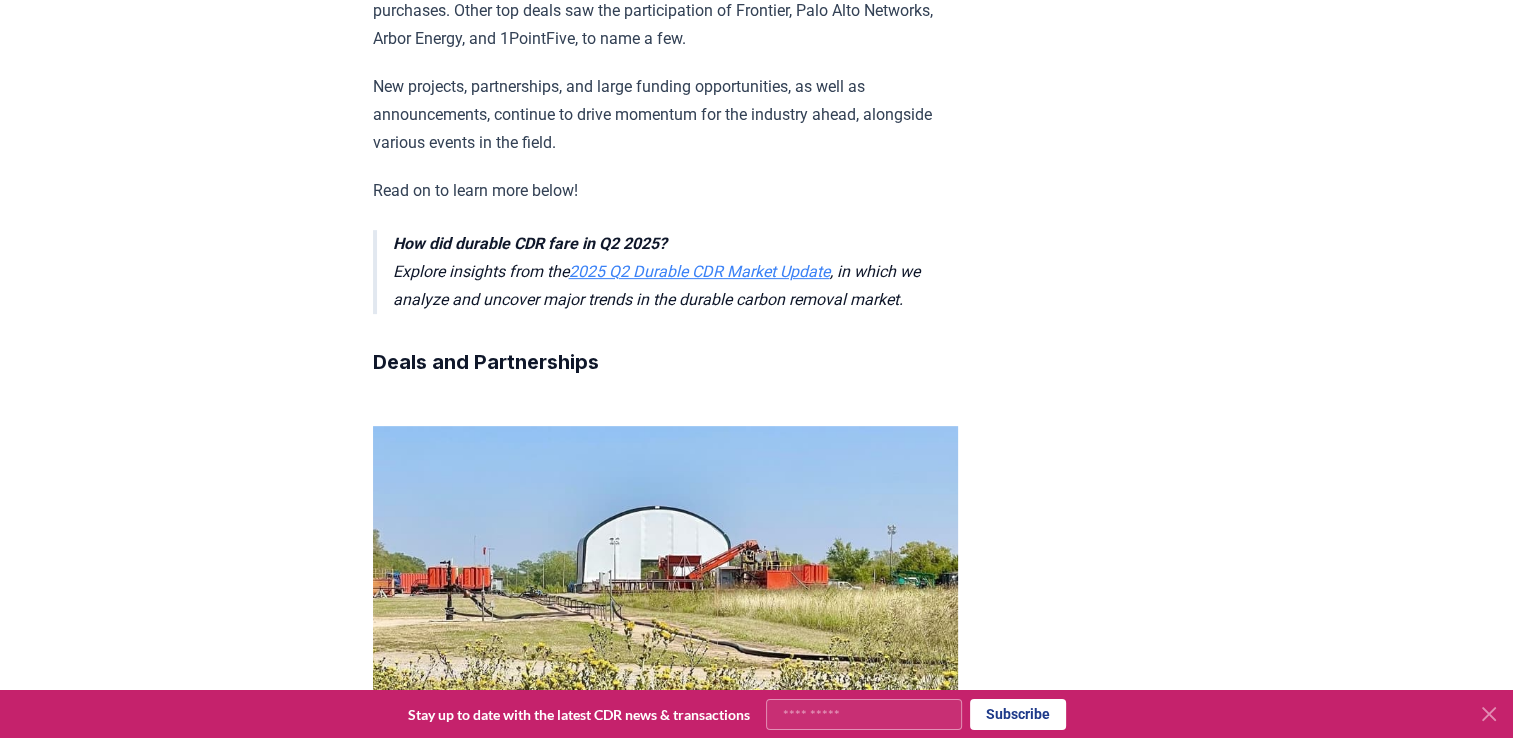 scroll, scrollTop: 0, scrollLeft: 0, axis: both 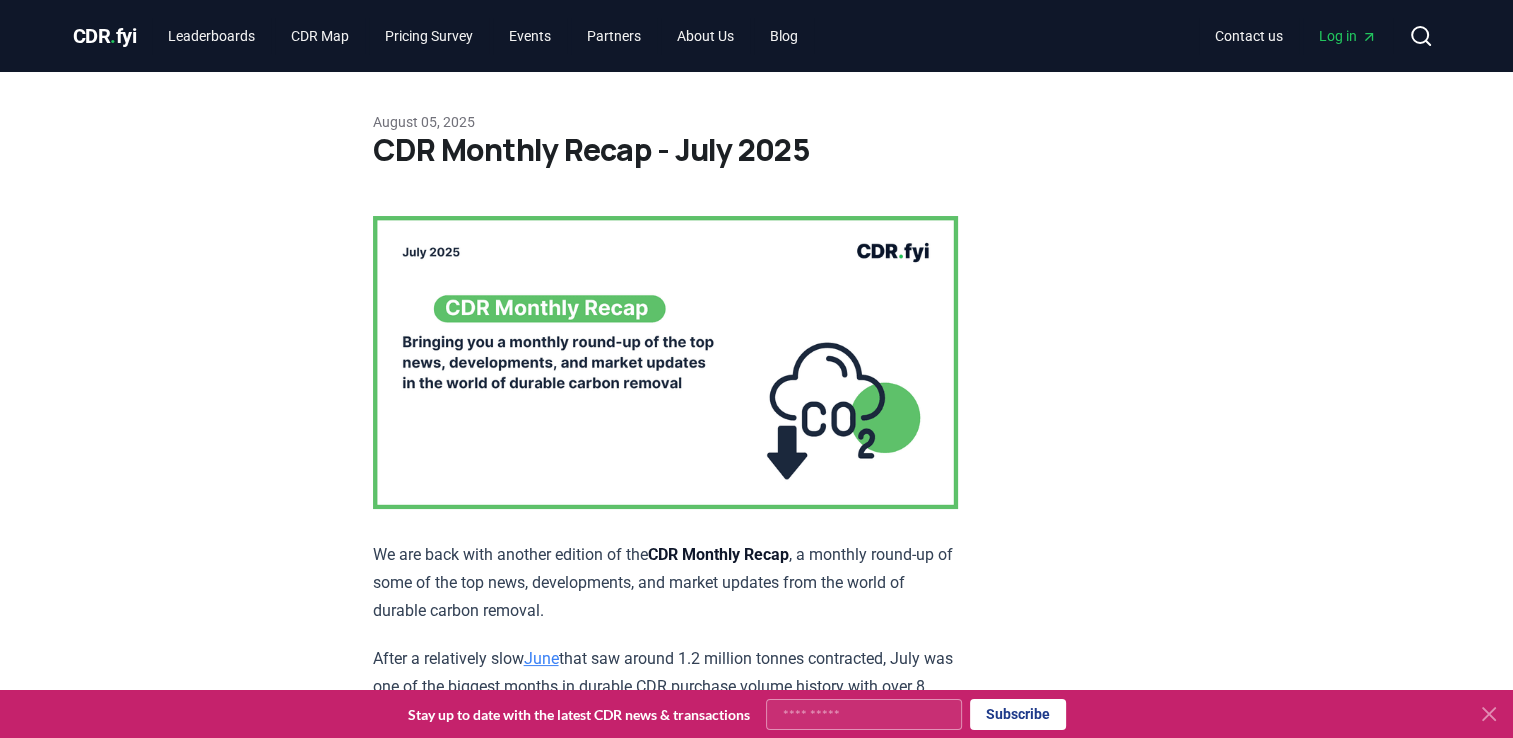 click on "August 05, 2025 CDR Monthly Recap - July 2025  We are back with another edition of the  CDR Monthly Recap , a monthly round-up of some of the top news, developments, and market updates from the world of durable carbon removal. After a relatively slow  June  that saw around 1.2 million tonnes contracted, July was one of the biggest months in durable CDR purchase volume history with over 8 million tonnes contracted, as Microsoft alone led with 7.86 million tonnes in purchases. Other top deals saw the participation of Frontier, Palo Alto Networks, Arbor Energy, and 1PointFive, to name a few. New projects, partnerships, and large funding opportunities, as well as announcements, continue to drive momentum for the industry ahead, alongside various events in the field. Read on to learn more below! How did durable CDR fare in Q2 2025?  Explore insights from the  2025 Q2 Durable CDR Market Update , in which we analyze and uncover major trends in the durable carbon removal market. Deals and Partnerships Deals   signed" at bounding box center [757, 7575] 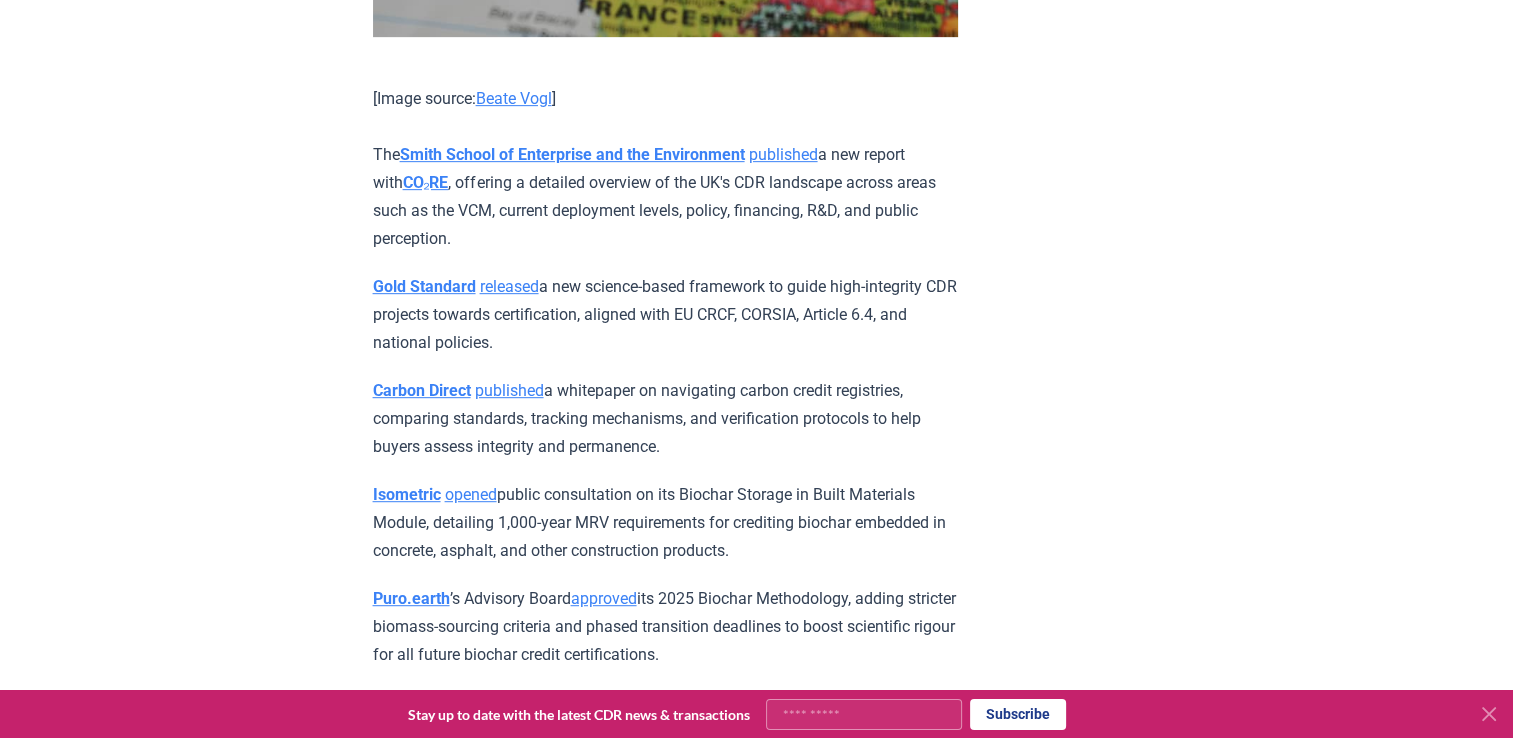scroll, scrollTop: 8600, scrollLeft: 0, axis: vertical 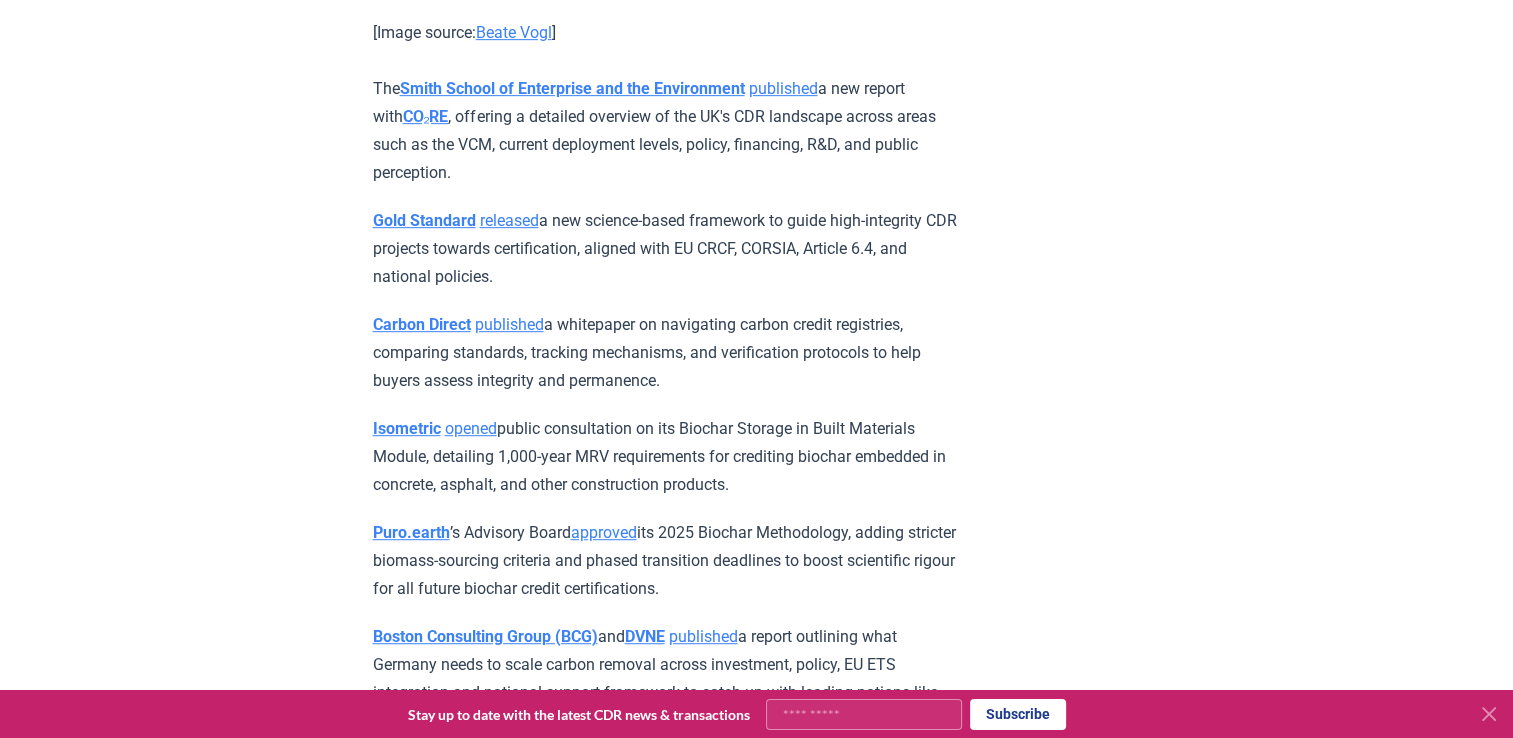 click on "August 05, 2025 CDR Monthly Recap - July 2025  We are back with another edition of the  CDR Monthly Recap , a monthly round-up of some of the top news, developments, and market updates from the world of durable carbon removal. After a relatively slow  June  that saw around 1.2 million tonnes contracted, July was one of the biggest months in durable CDR purchase volume history with over 8 million tonnes contracted, as Microsoft alone led with 7.86 million tonnes in purchases. Other top deals saw the participation of Frontier, Palo Alto Networks, Arbor Energy, and 1PointFive, to name a few. New projects, partnerships, and large funding opportunities, as well as announcements, continue to drive momentum for the industry ahead, alongside various events in the field. Read on to learn more below! How did durable CDR fare in Q2 2025?  Explore insights from the  2025 Q2 Durable CDR Market Update , in which we analyze and uncover major trends in the durable carbon removal market. Deals and Partnerships Deals   signed" at bounding box center (757, -1098) 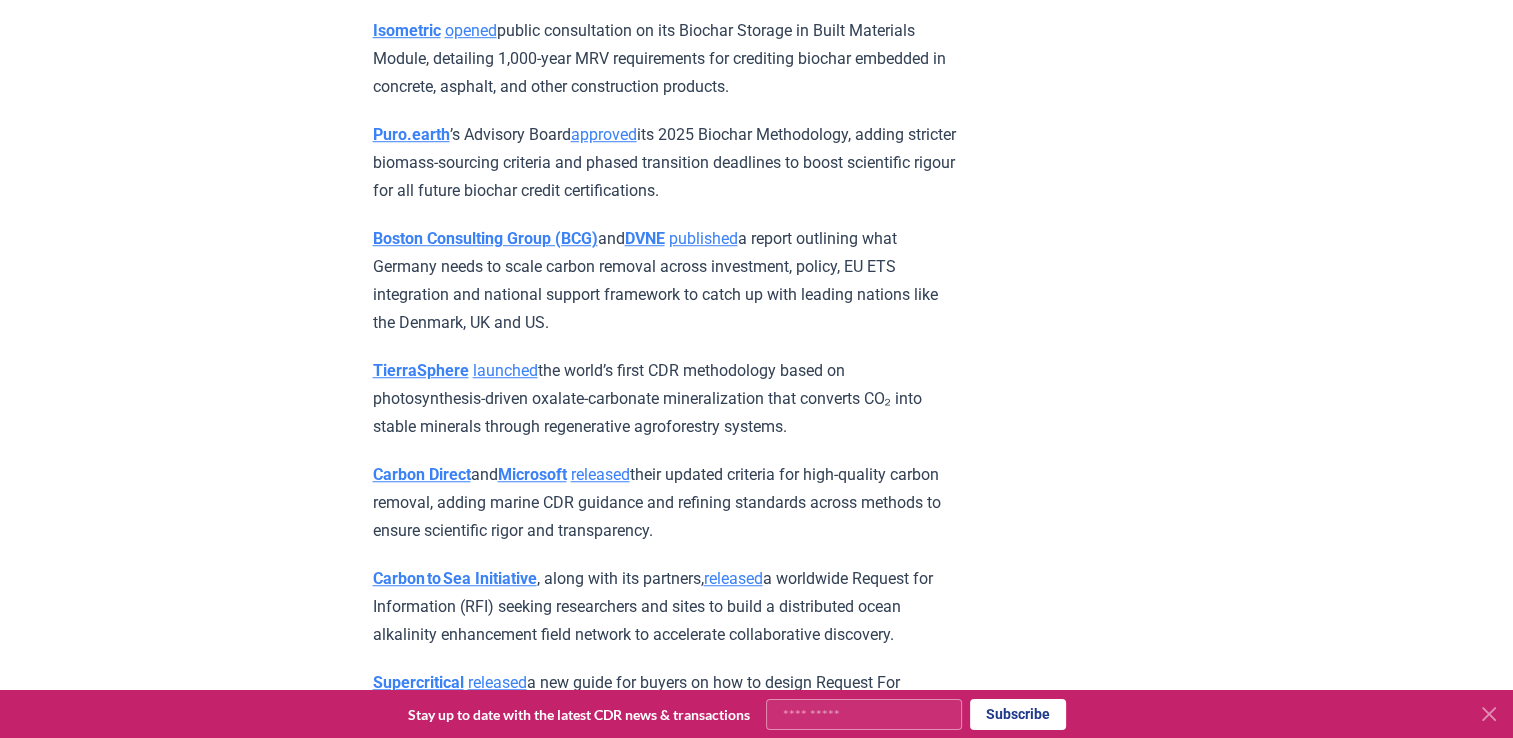 scroll, scrollTop: 9000, scrollLeft: 0, axis: vertical 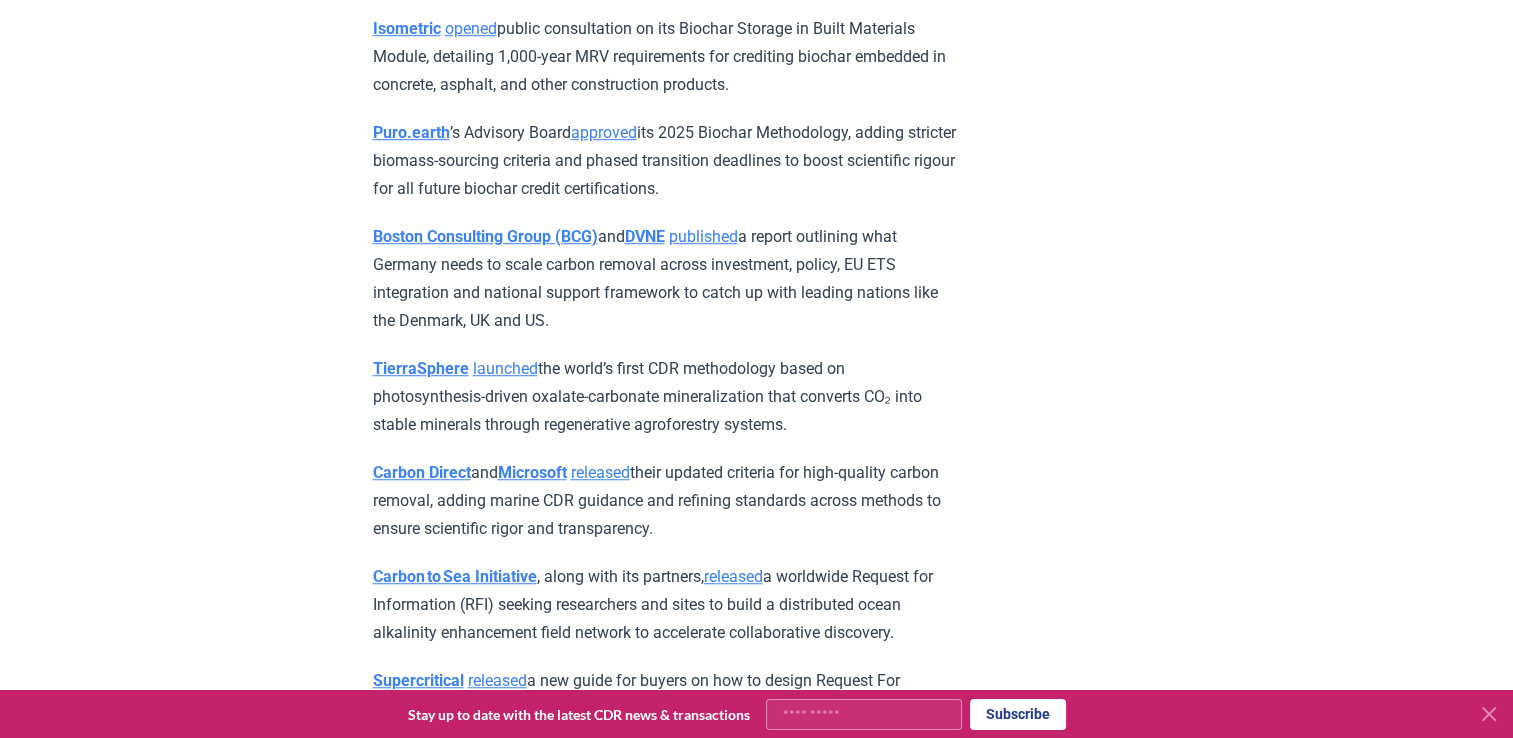 click on "Supercritical" at bounding box center [418, 680] 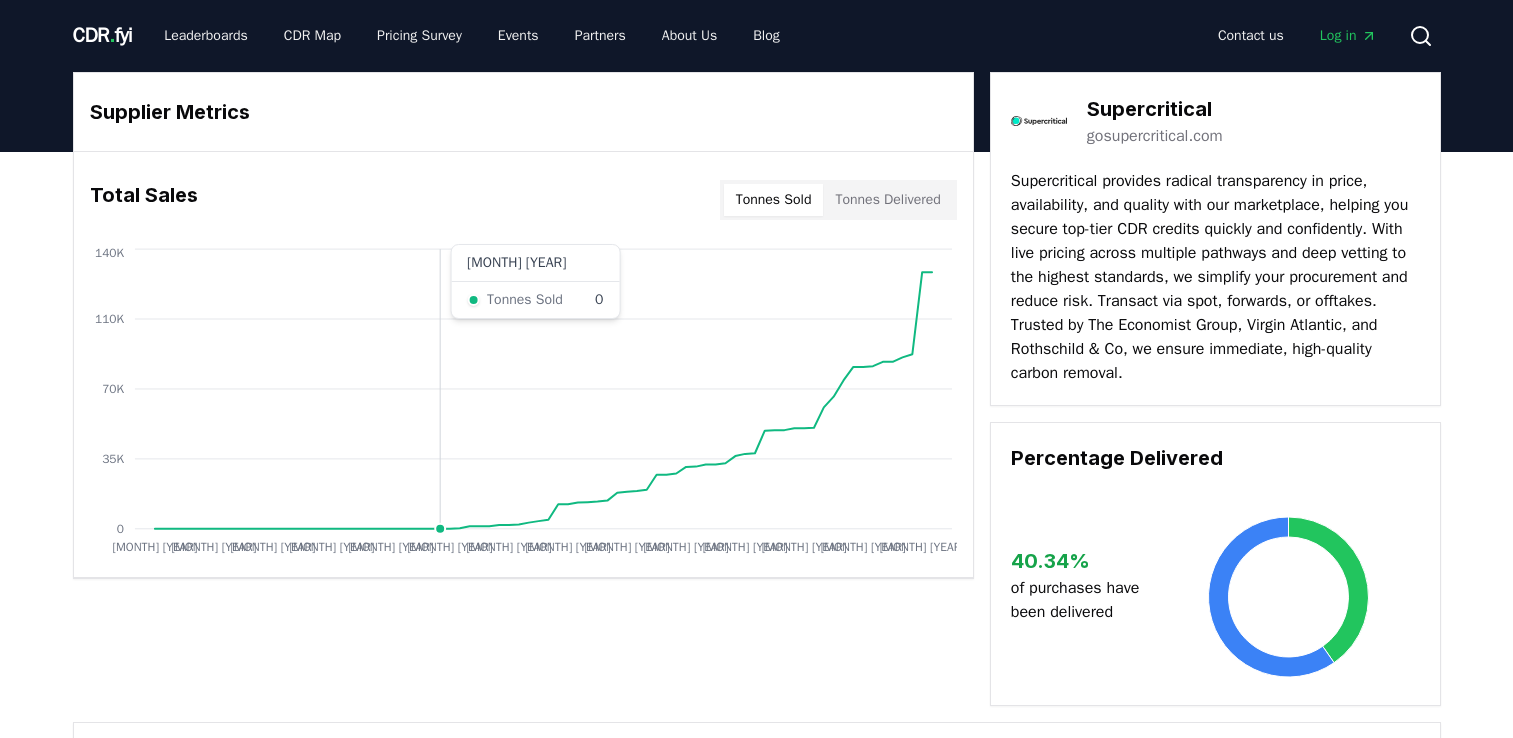 scroll, scrollTop: 0, scrollLeft: 0, axis: both 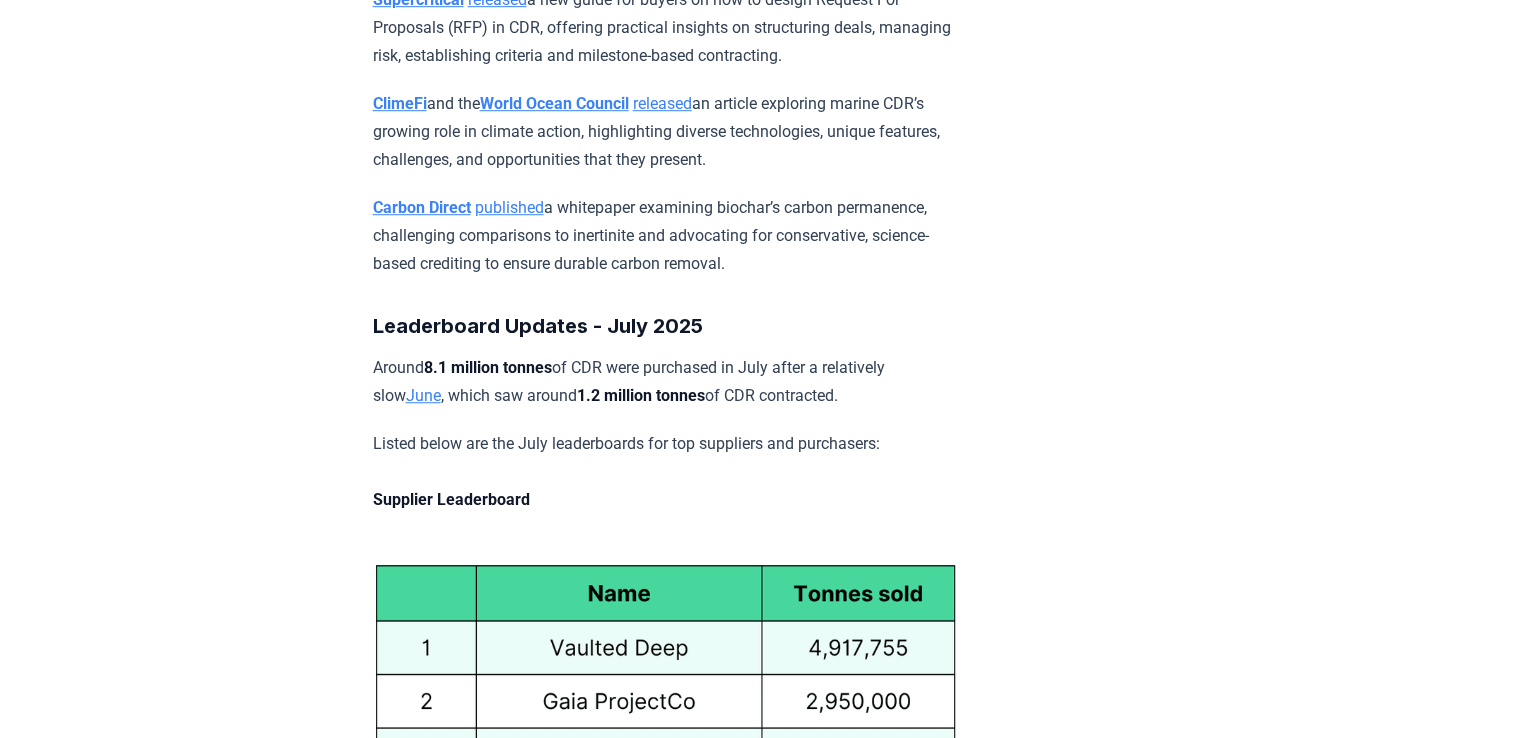click on "released" at bounding box center (497, -1) 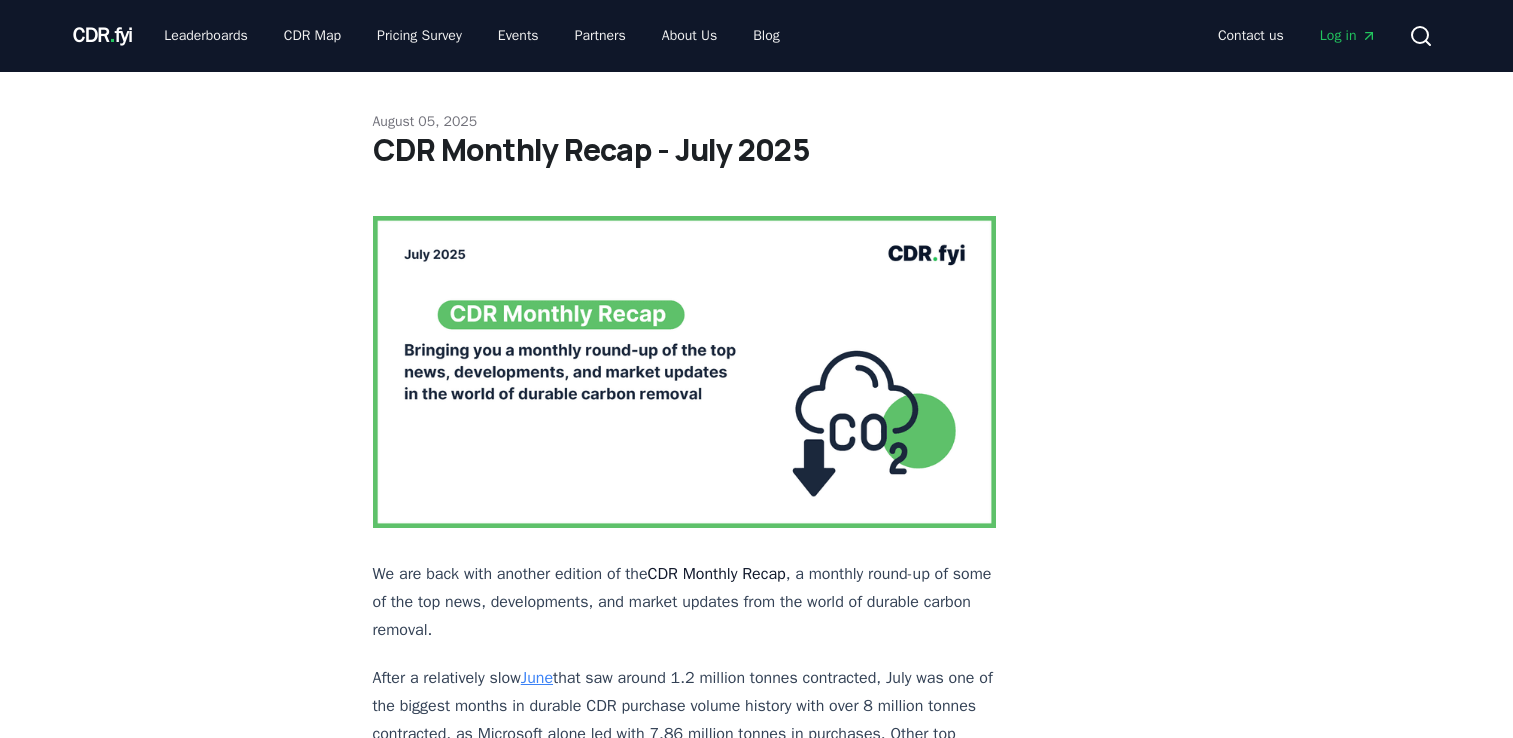 scroll, scrollTop: 9893, scrollLeft: 0, axis: vertical 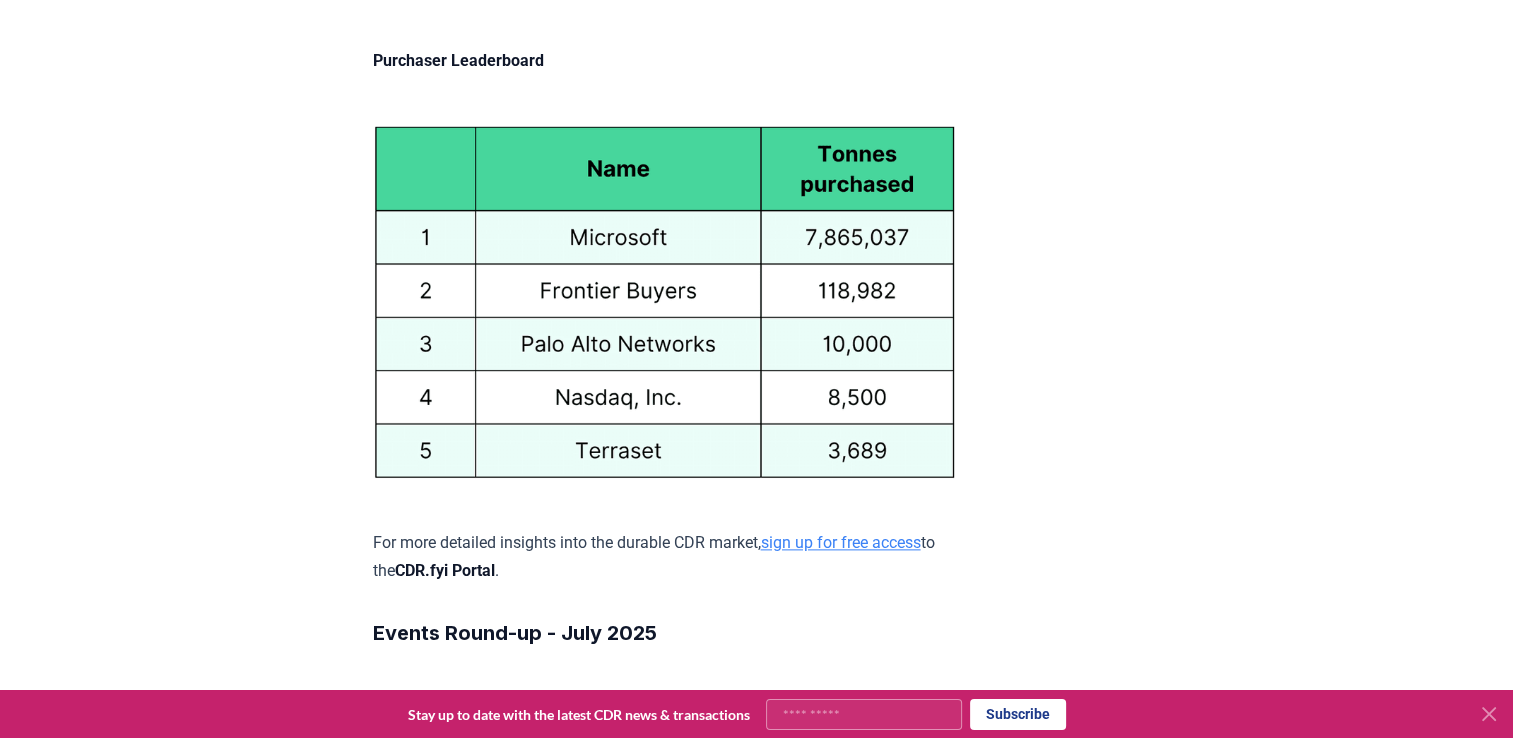 click on "August 05, 2025 CDR Monthly Recap - July 2025  We are back with another edition of the  CDR Monthly Recap , a monthly round-up of some of the top news, developments, and market updates from the world of durable carbon removal. After a relatively slow  June  that saw around 1.2 million tonnes contracted, July was one of the biggest months in durable CDR purchase volume history with over 8 million tonnes contracted, as Microsoft alone led with 7.86 million tonnes in purchases. Other top deals saw the participation of Frontier, Palo Alto Networks, Arbor Energy, and 1PointFive, to name a few. New projects, partnerships, and large funding opportunities, as well as announcements, continue to drive momentum for the industry ahead, alongside various events in the field. Read on to learn more below! How did durable CDR fare in Q2 2025?  Explore insights from the  2025 Q2 Durable CDR Market Update , in which we analyze and uncover major trends in the durable carbon removal market. Deals and Partnerships Deals   signed" at bounding box center (757, -3298) 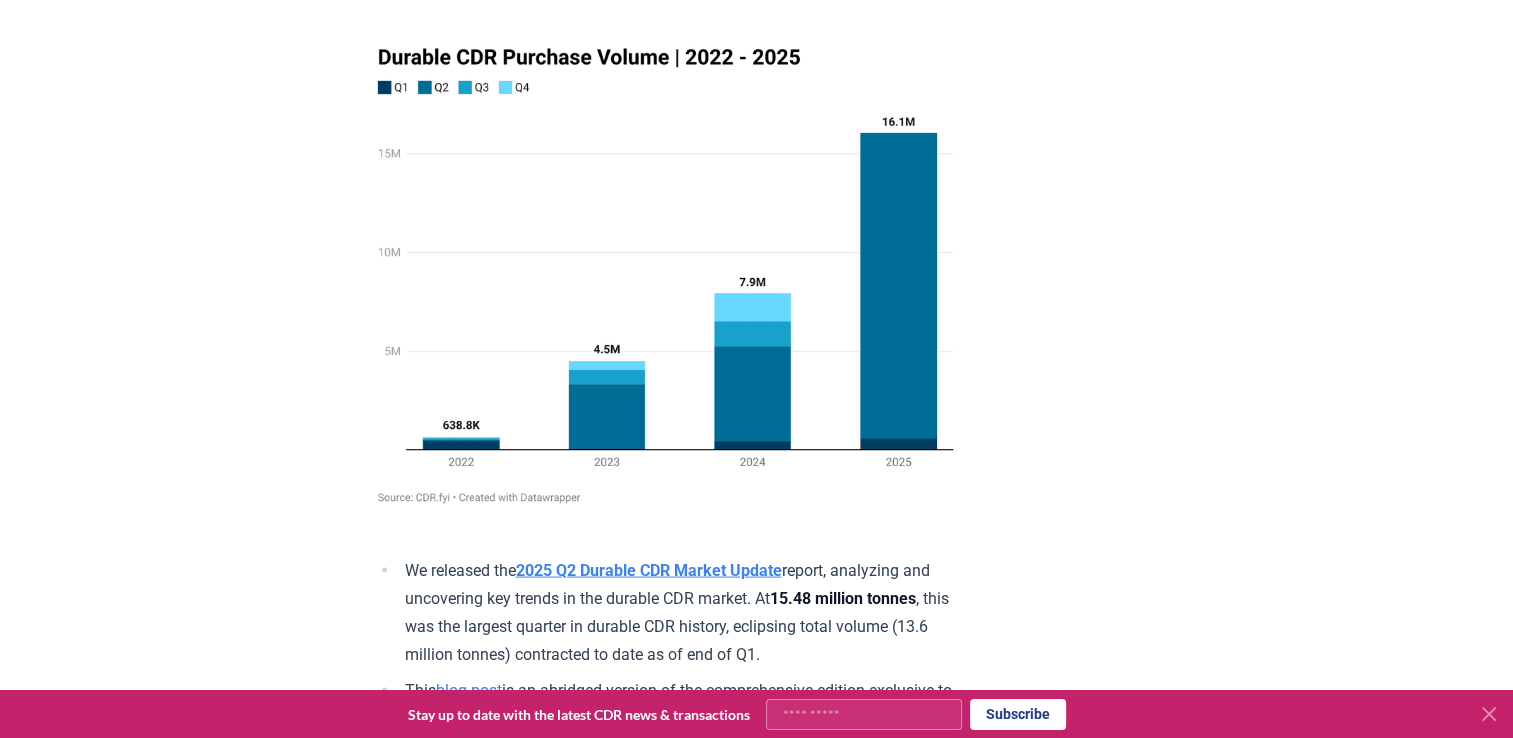 scroll, scrollTop: 11493, scrollLeft: 0, axis: vertical 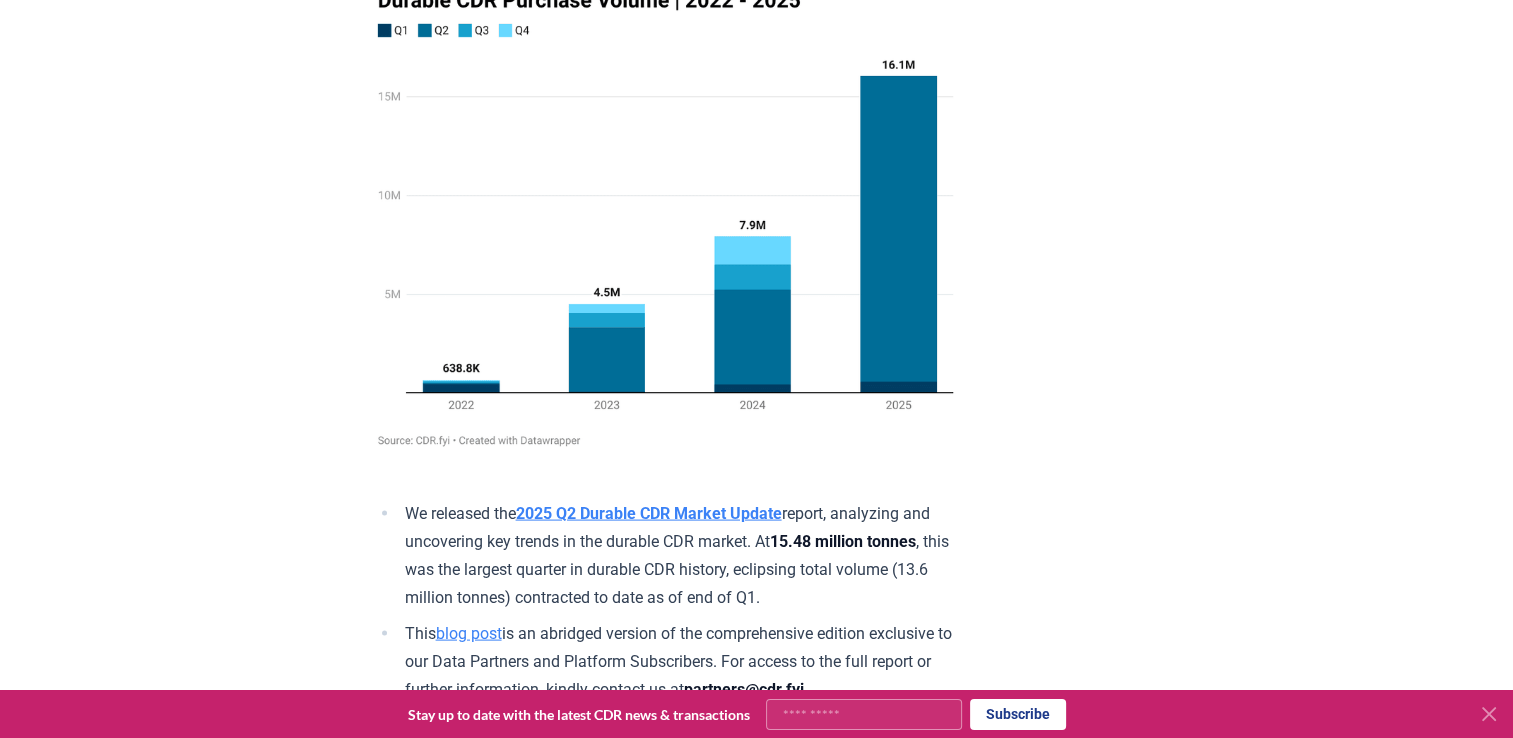 click on "August 05, 2025 CDR Monthly Recap - July 2025  We are back with another edition of the  CDR Monthly Recap , a monthly round-up of some of the top news, developments, and market updates from the world of durable carbon removal. After a relatively slow  June  that saw around 1.2 million tonnes contracted, July was one of the biggest months in durable CDR purchase volume history with over 8 million tonnes contracted, as Microsoft alone led with 7.86 million tonnes in purchases. Other top deals saw the participation of Frontier, Palo Alto Networks, Arbor Energy, and 1PointFive, to name a few. New projects, partnerships, and large funding opportunities, as well as announcements, continue to drive momentum for the industry ahead, alongside various events in the field. Read on to learn more below! How did durable CDR fare in Q2 2025?  Explore insights from the  2025 Q2 Durable CDR Market Update , in which we analyze and uncover major trends in the durable carbon removal market. Deals and Partnerships Deals   signed" at bounding box center [757, -4898] 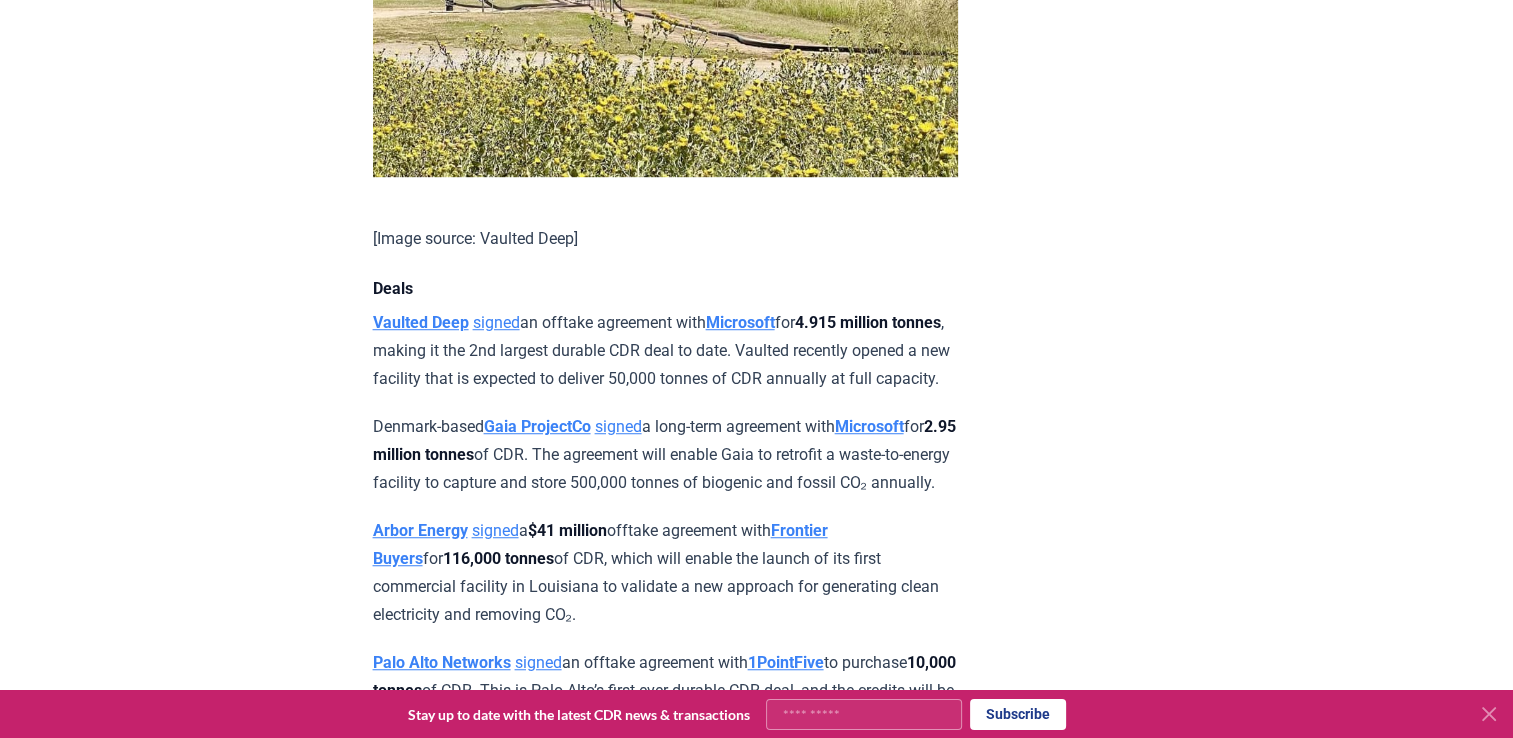 scroll, scrollTop: 8938, scrollLeft: 0, axis: vertical 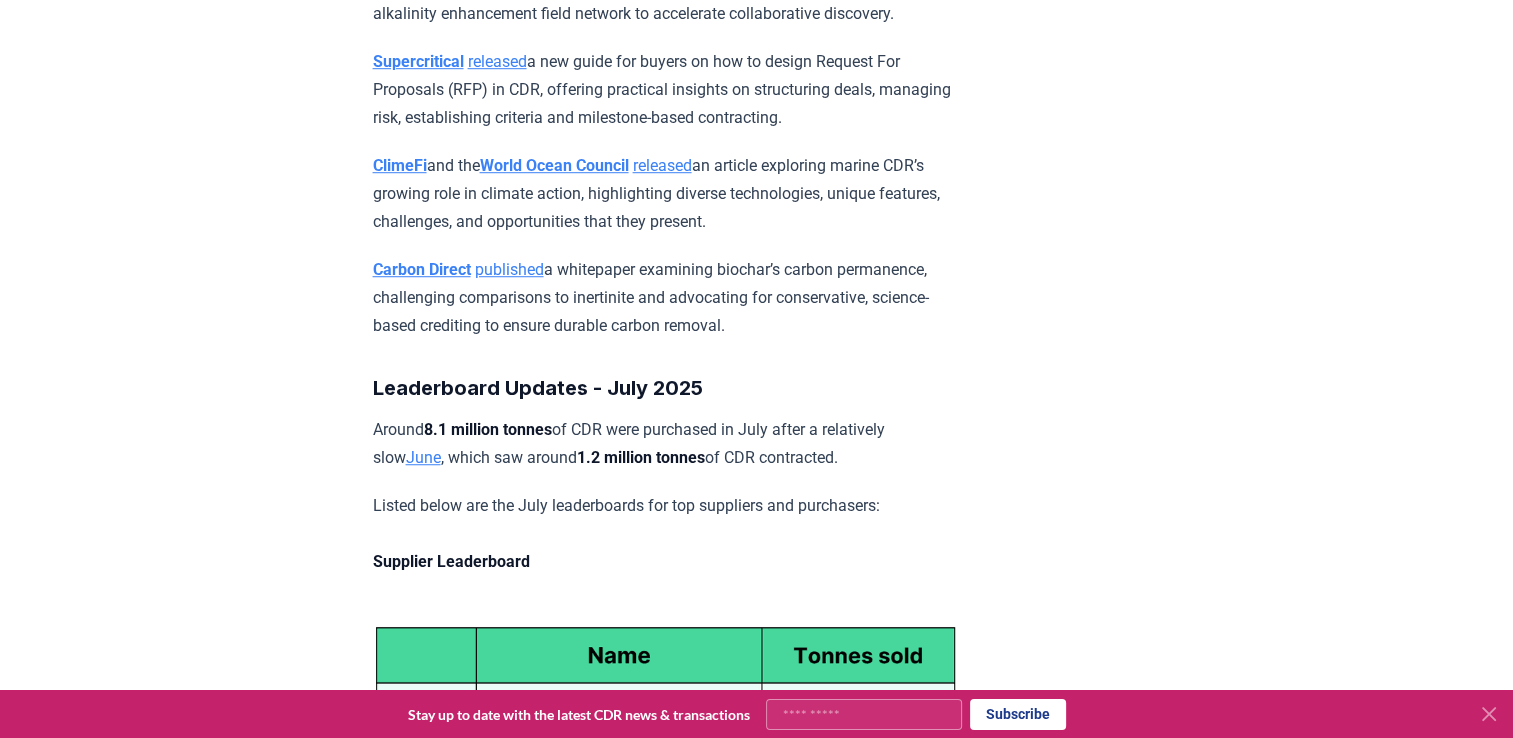 click on "released" at bounding box center (497, 61) 